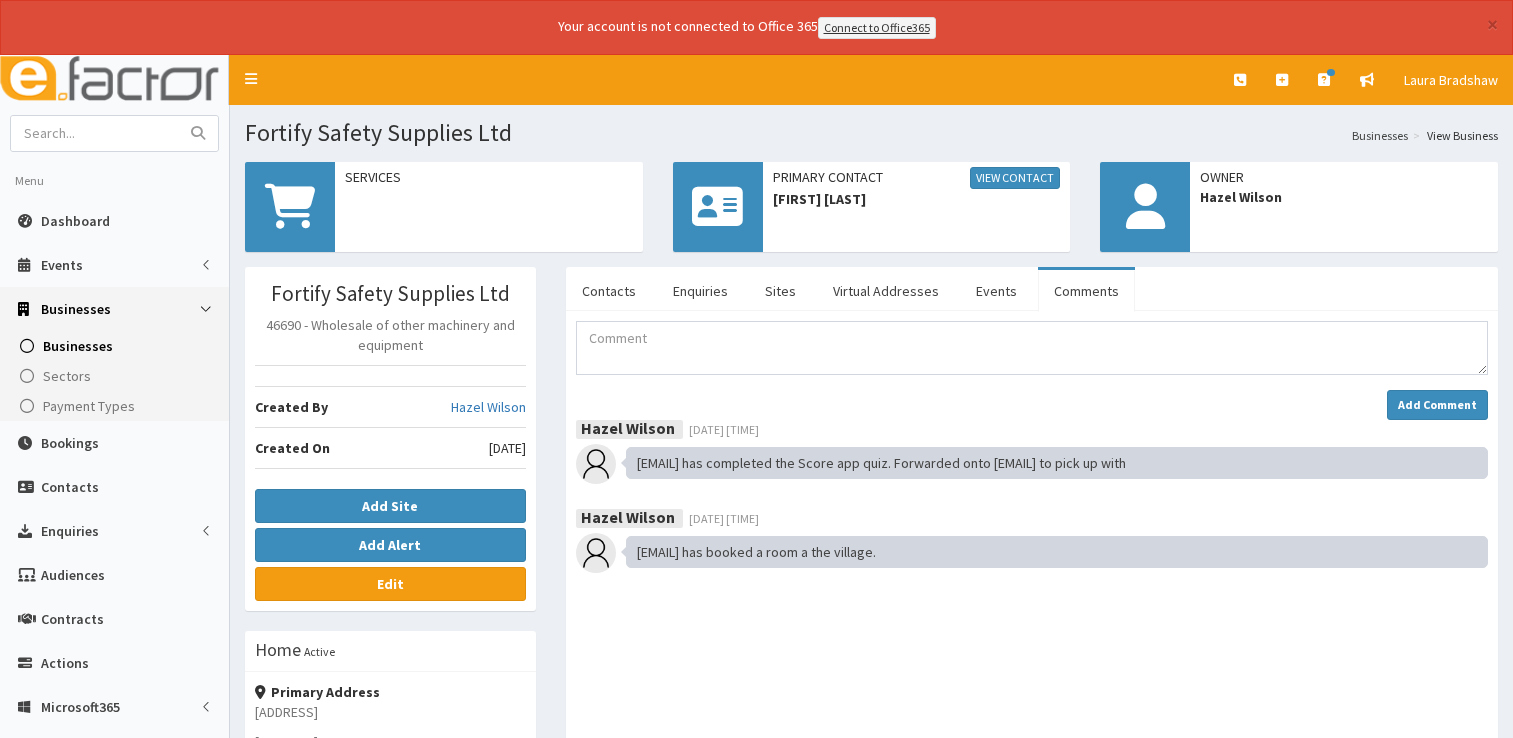 scroll, scrollTop: 0, scrollLeft: 0, axis: both 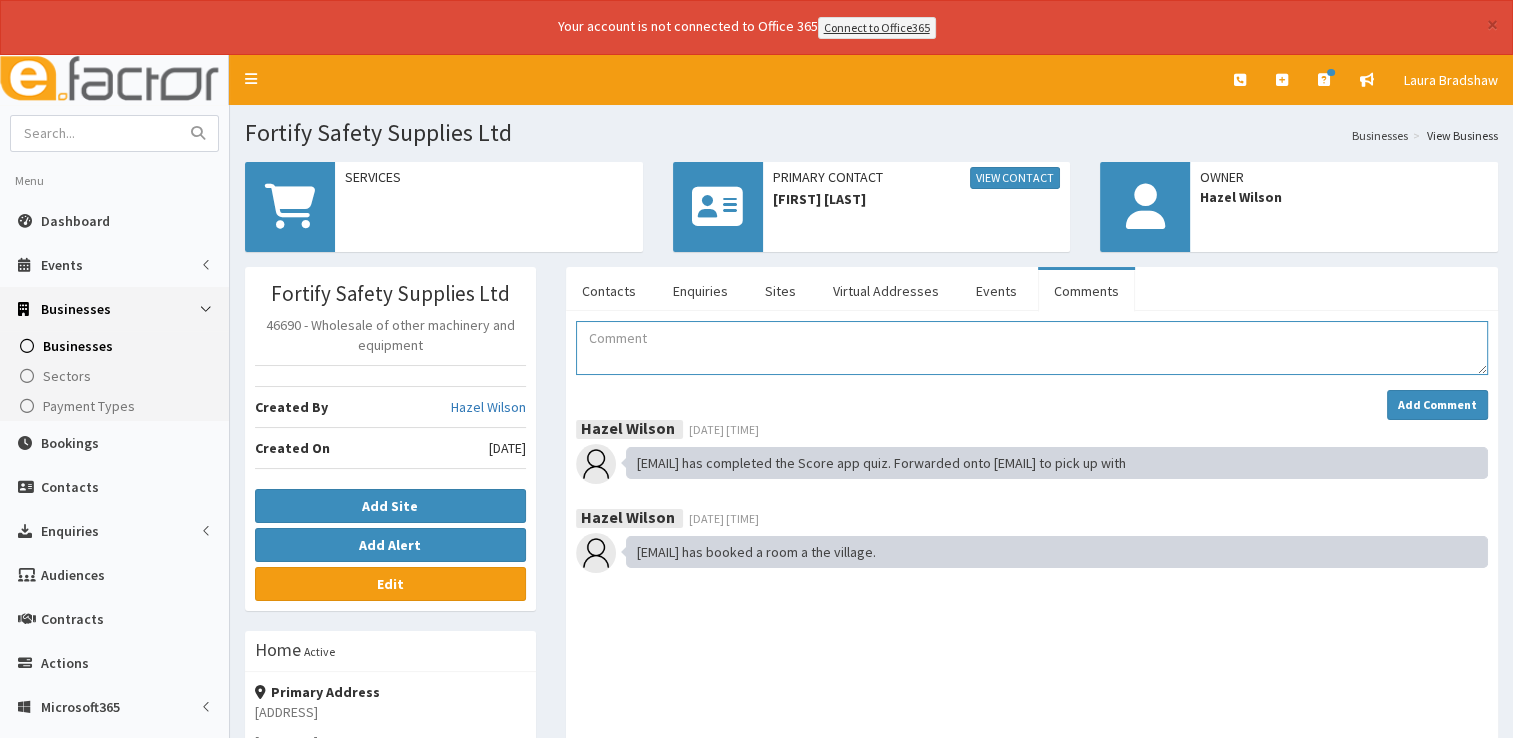 click at bounding box center [1032, 348] 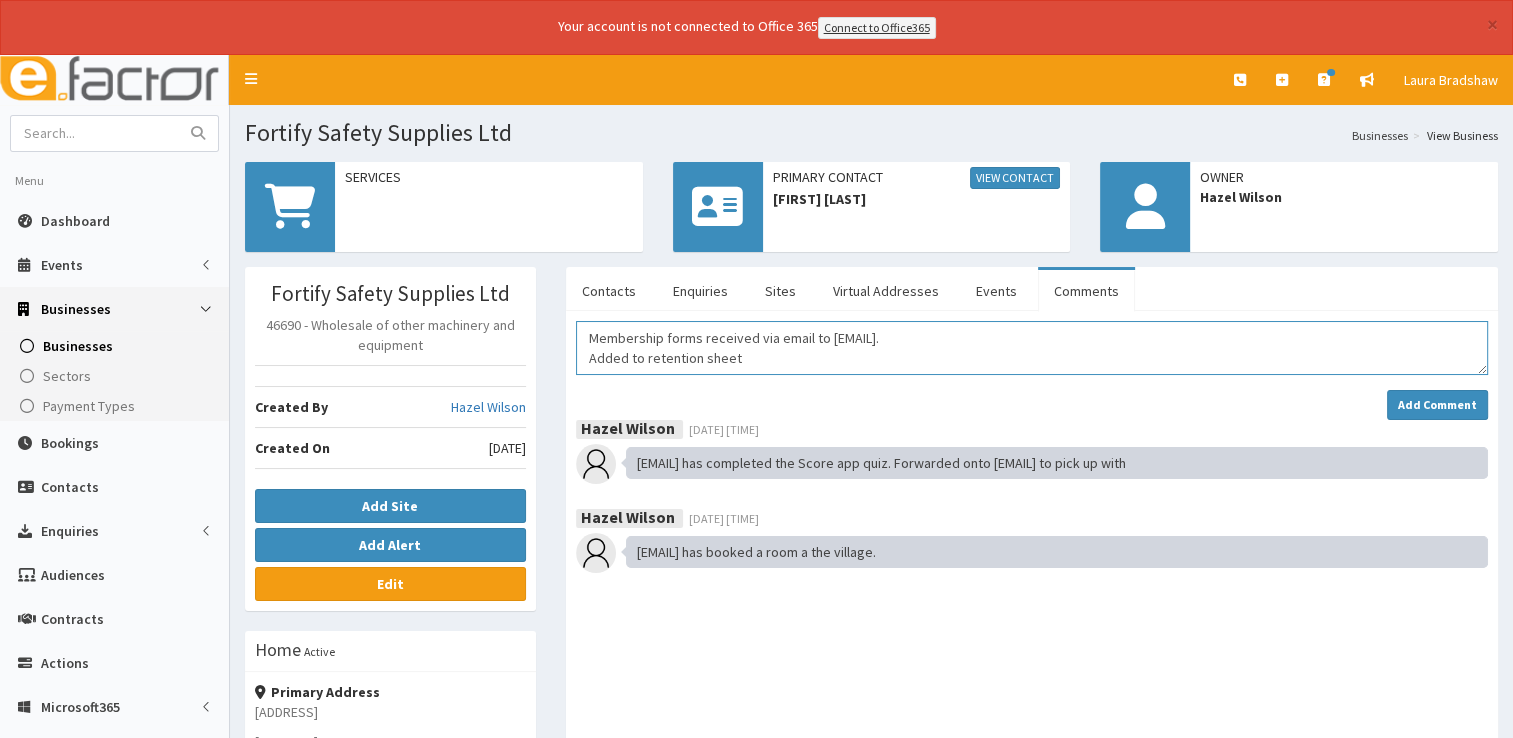 scroll, scrollTop: 12, scrollLeft: 0, axis: vertical 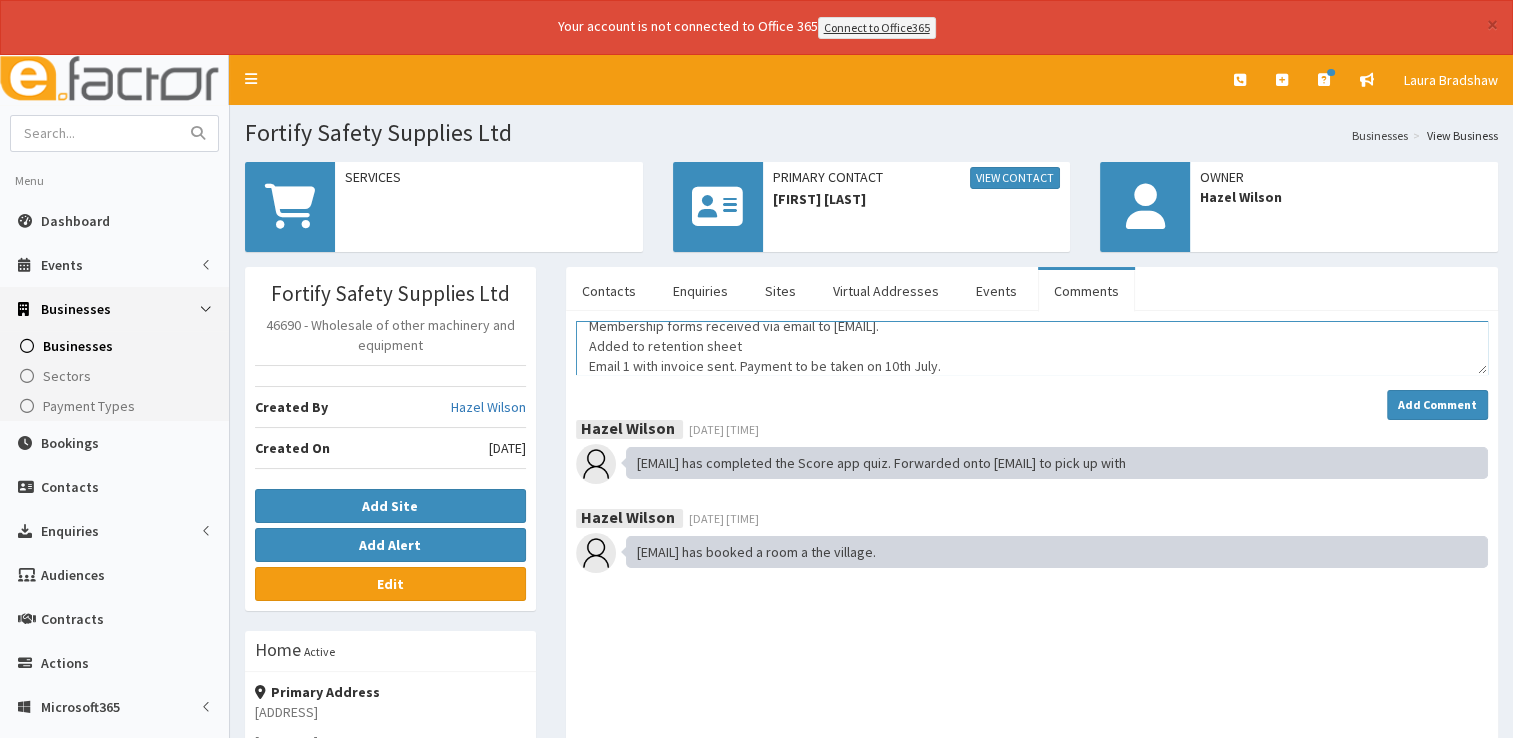 click on "Membership forms received via email to [EMAIL].
Added to retention sheet
Email 1 with invoice sent. Payment to be taken on 10th July." at bounding box center (1032, 348) 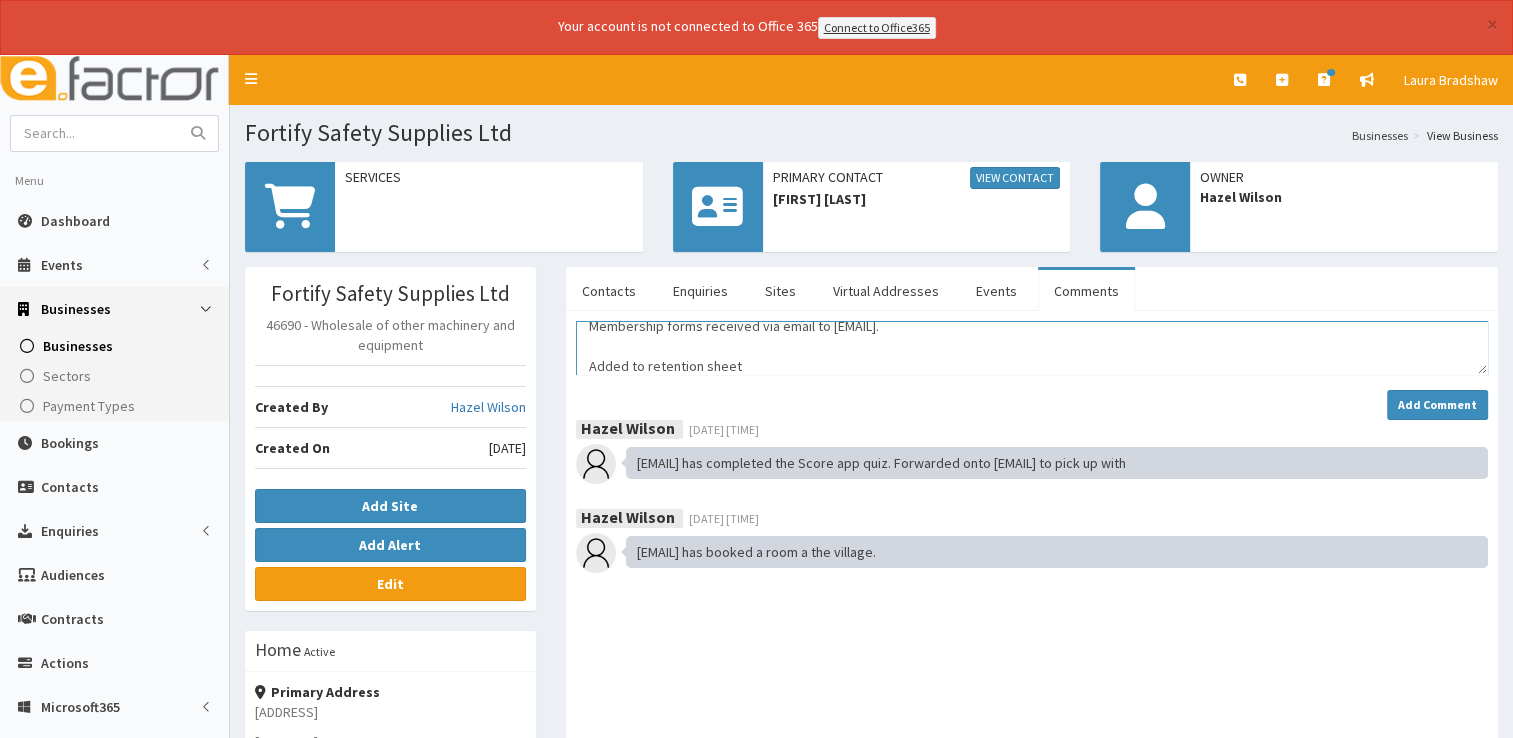 scroll, scrollTop: 26, scrollLeft: 0, axis: vertical 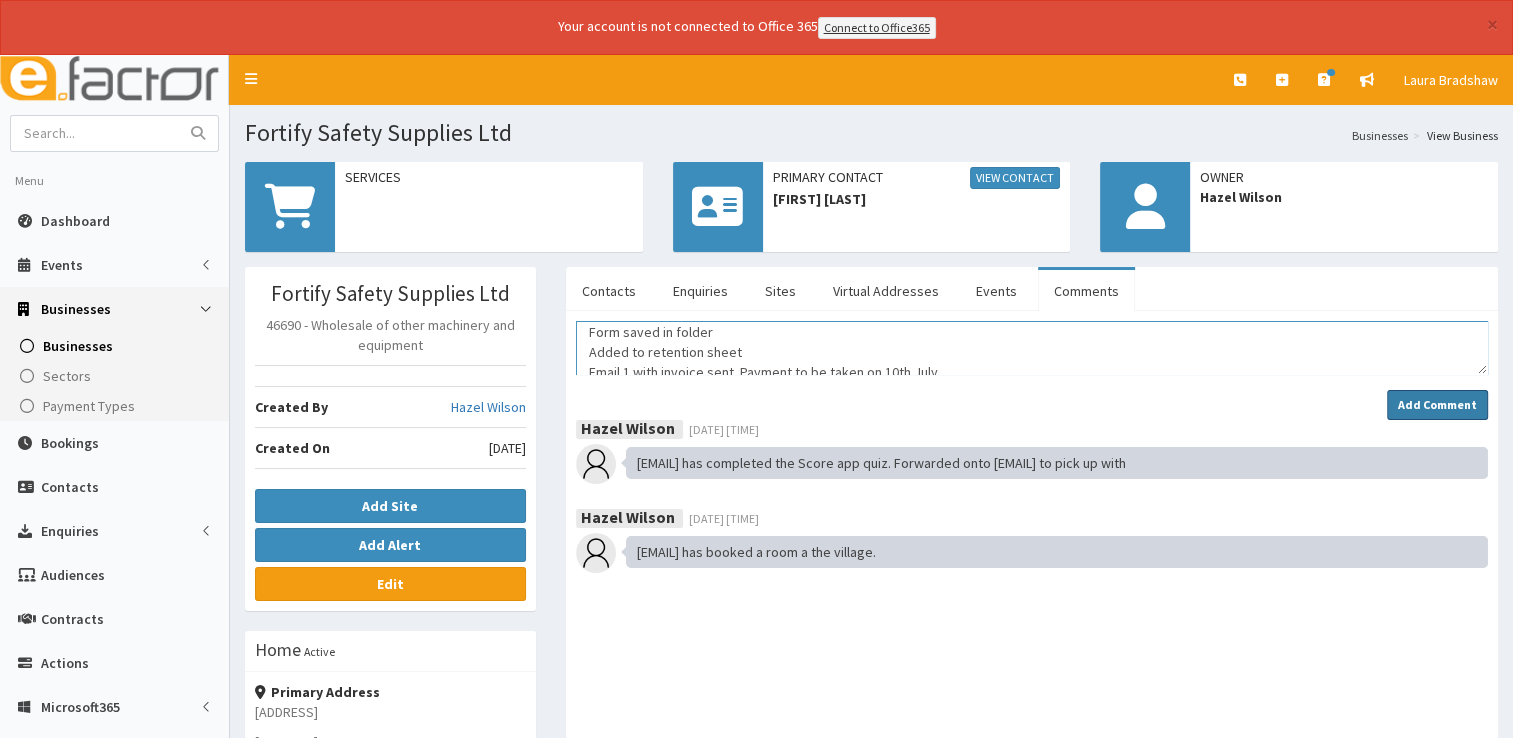 type on "Membership forms received via email to [EMAIL].
Form saved in folder
Added to retention sheet
Email 1 with invoice sent. Payment to be taken on 10th July." 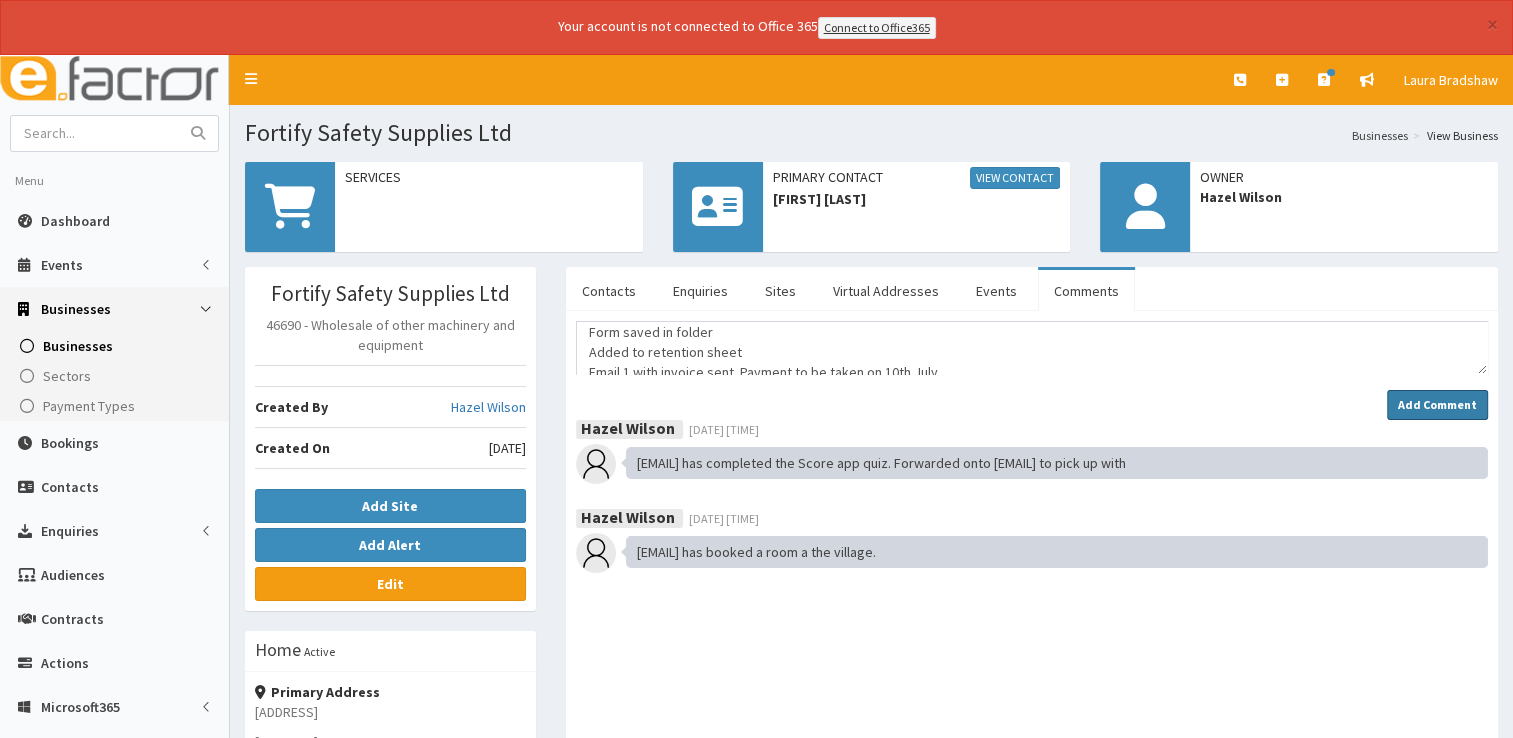 click on "Add Comment" at bounding box center [1437, 404] 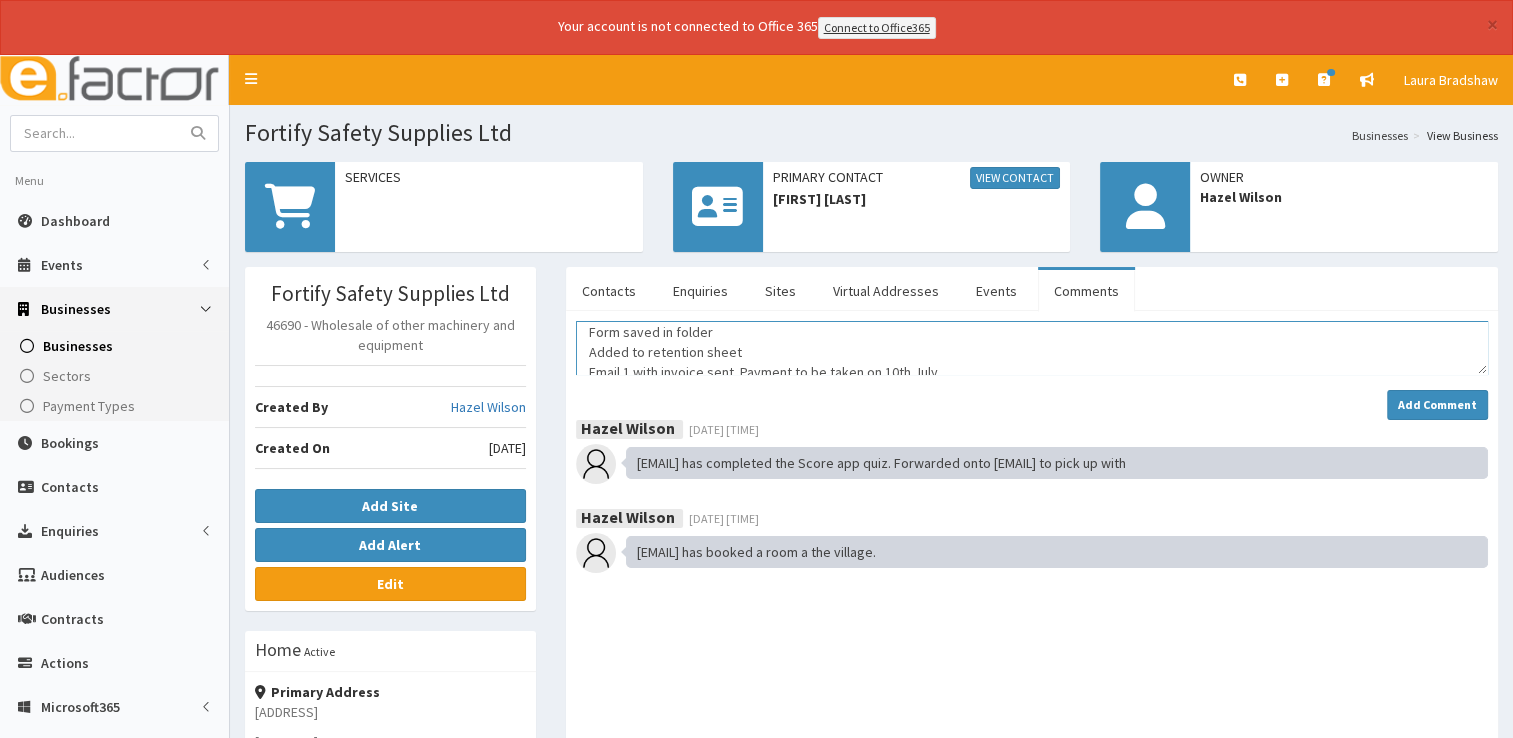 scroll, scrollTop: 40, scrollLeft: 0, axis: vertical 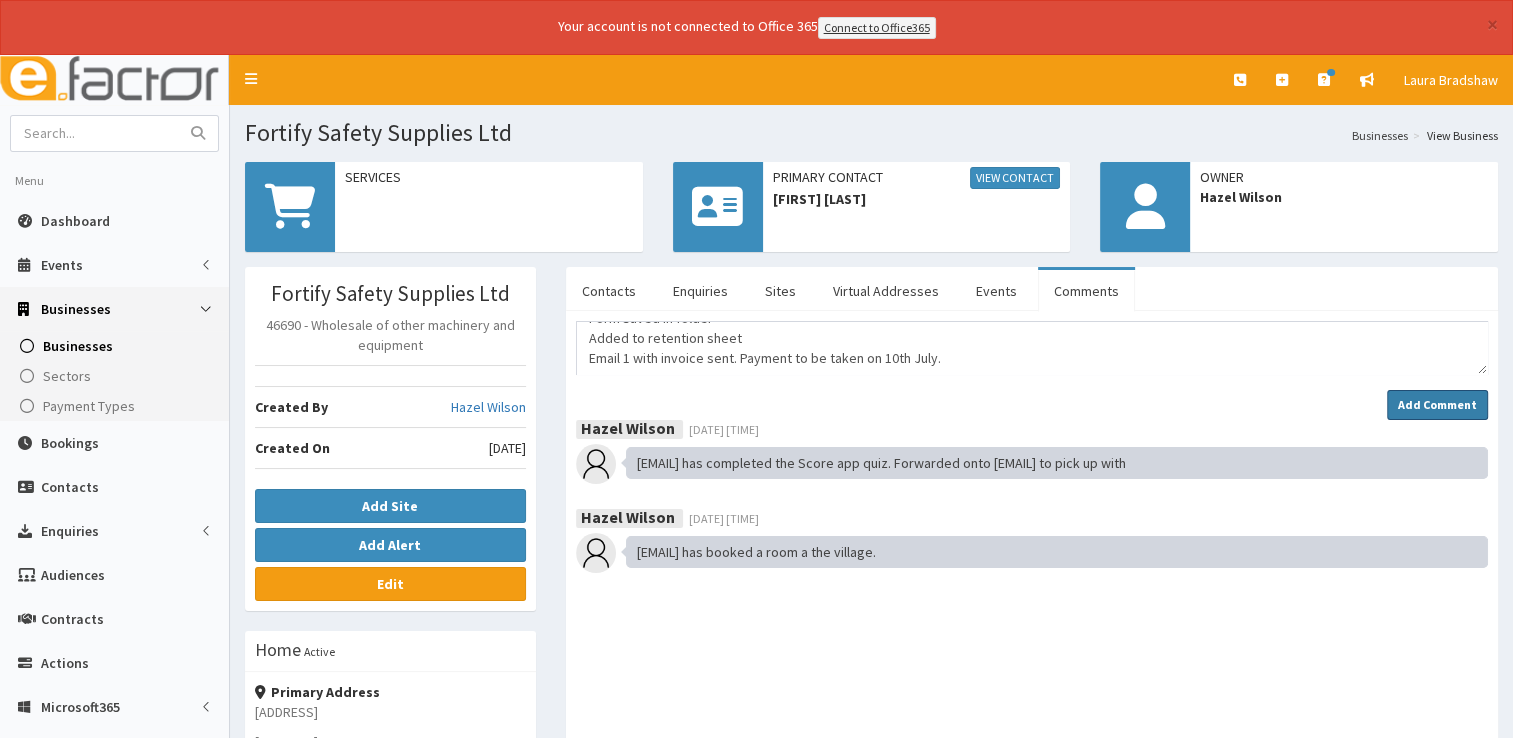 click on "Add Comment" at bounding box center (1437, 404) 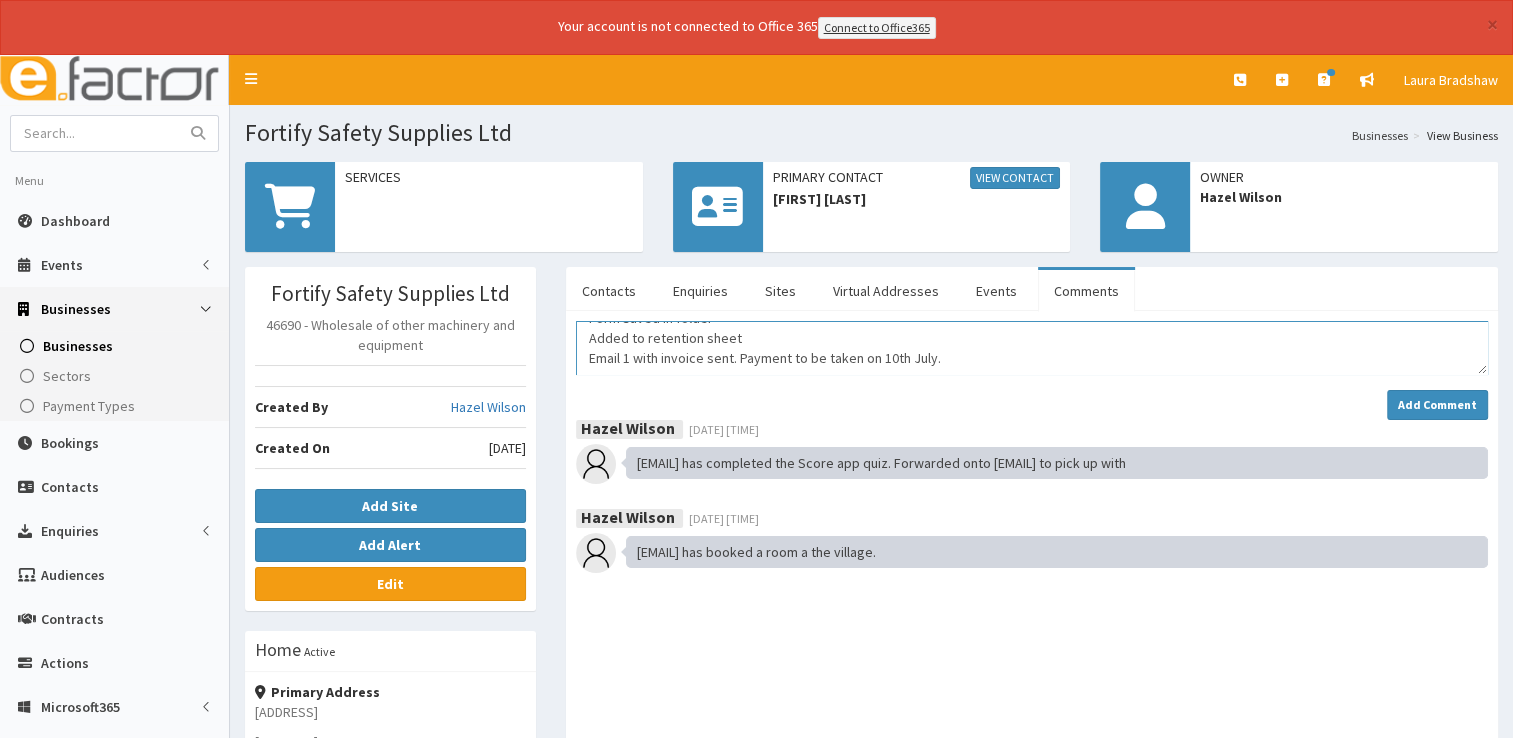 click on "Membership forms received via email to Sophie.
Form saved in folder
Added to retention sheet
Email 1 with invoice sent. Payment to be taken on 10th July." at bounding box center [1032, 348] 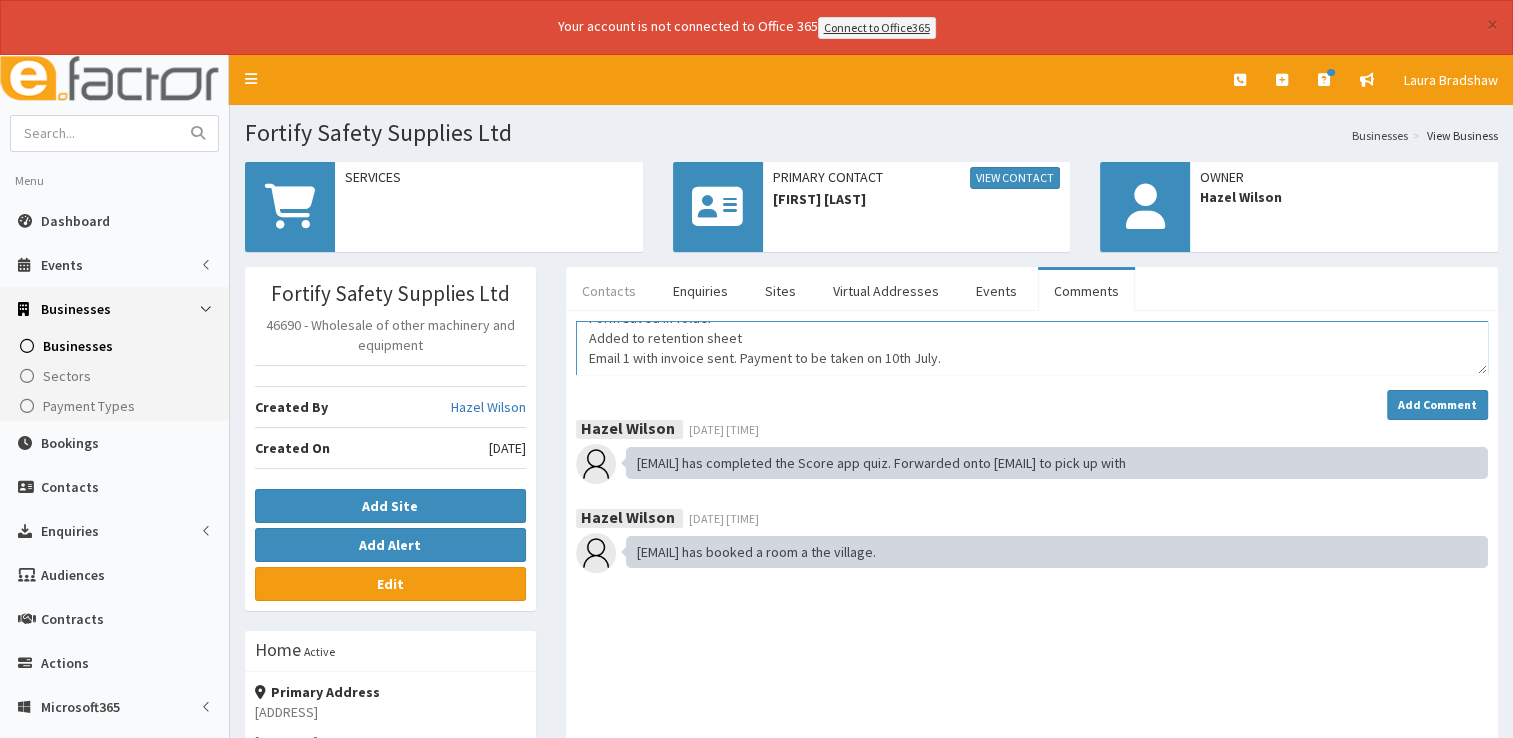 scroll, scrollTop: 0, scrollLeft: 0, axis: both 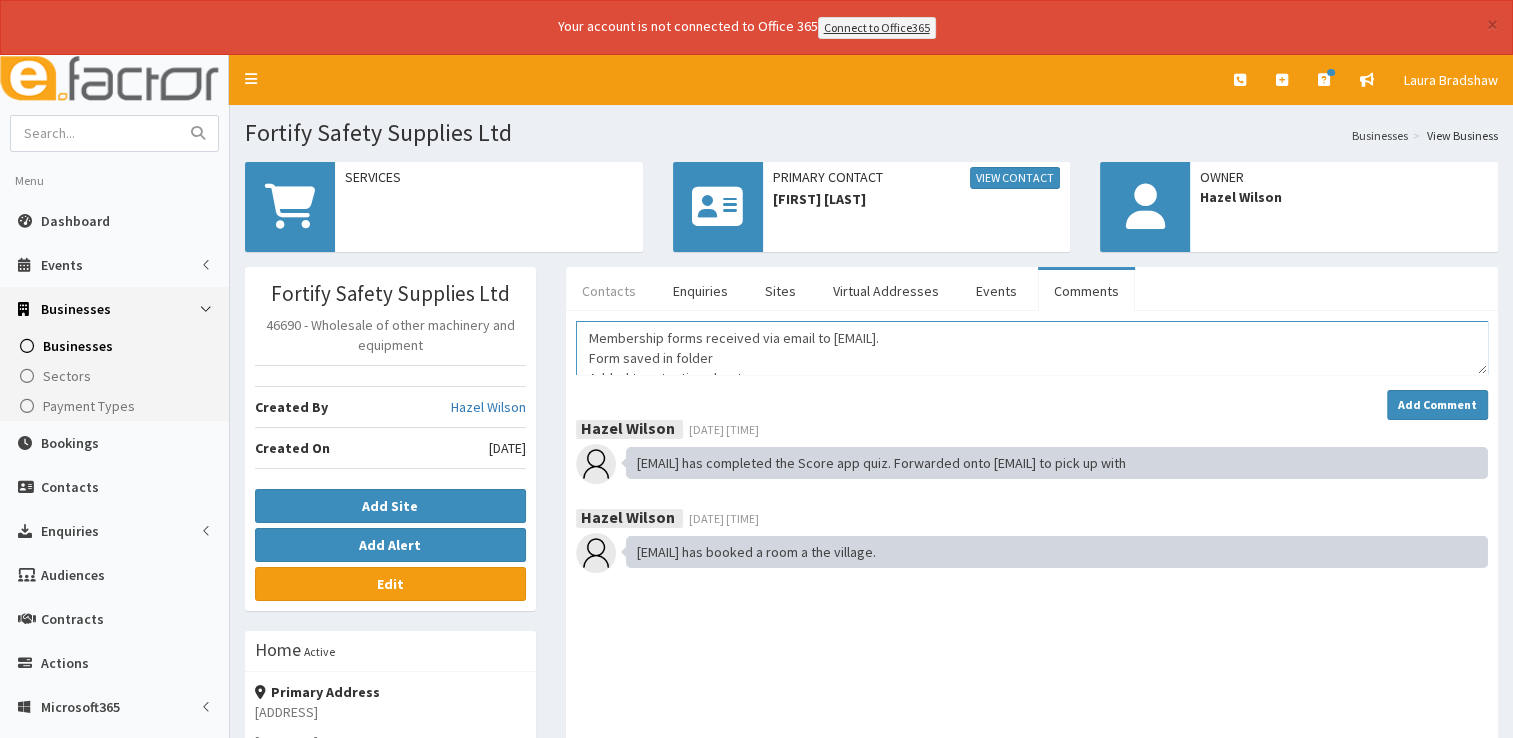 drag, startPoint x: 948, startPoint y: 362, endPoint x: 578, endPoint y: 300, distance: 375.15863 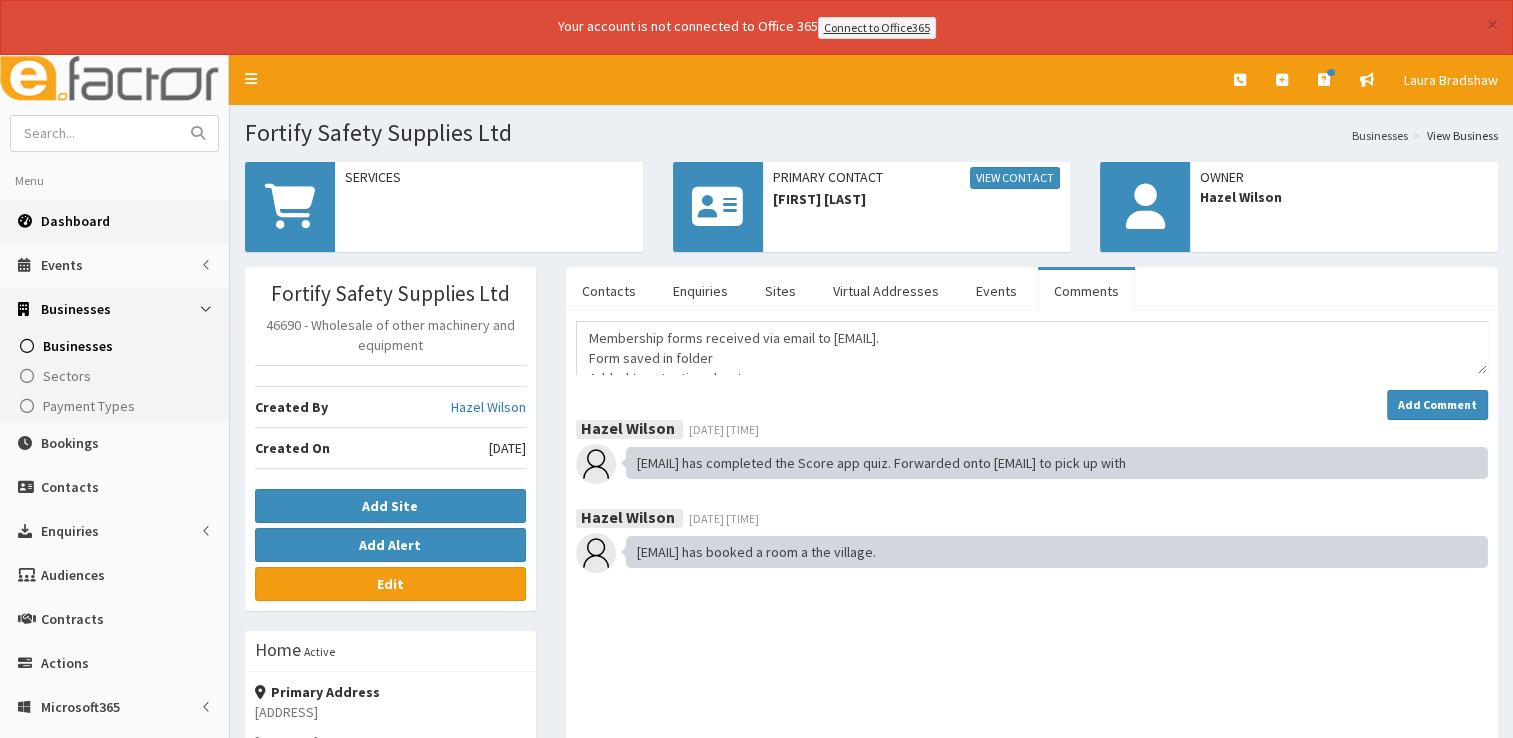 click on "Dashboard" at bounding box center [114, 221] 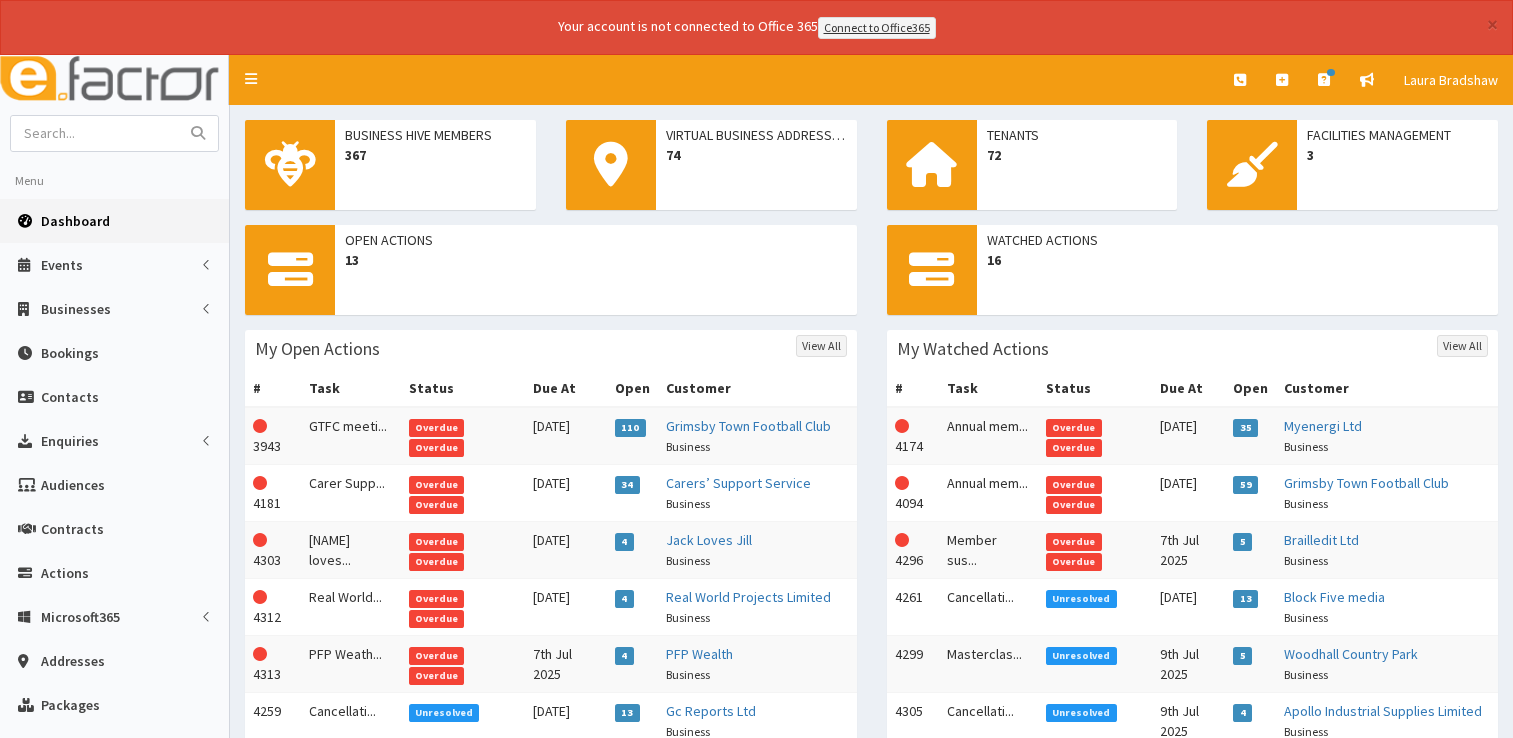 scroll, scrollTop: 0, scrollLeft: 0, axis: both 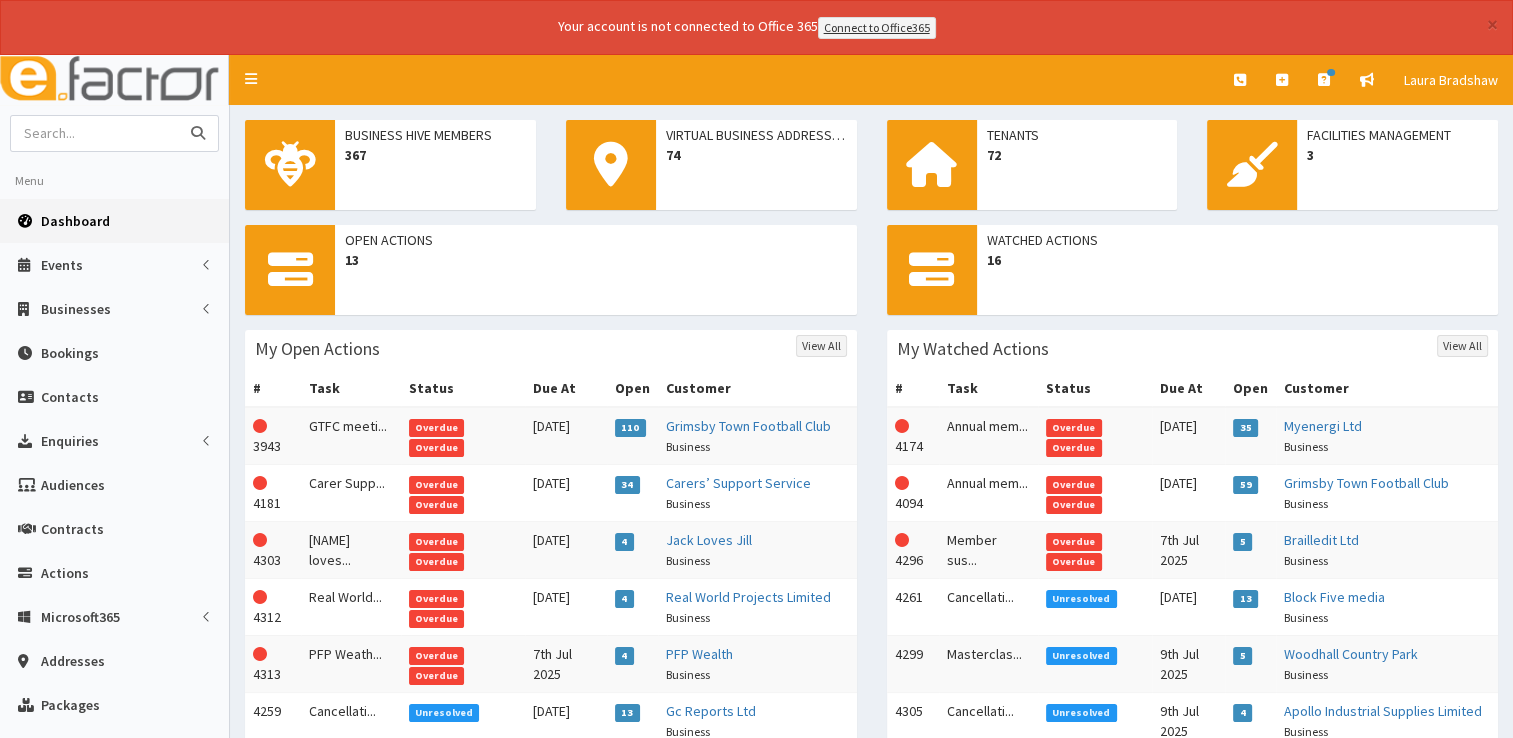 click at bounding box center (95, 133) 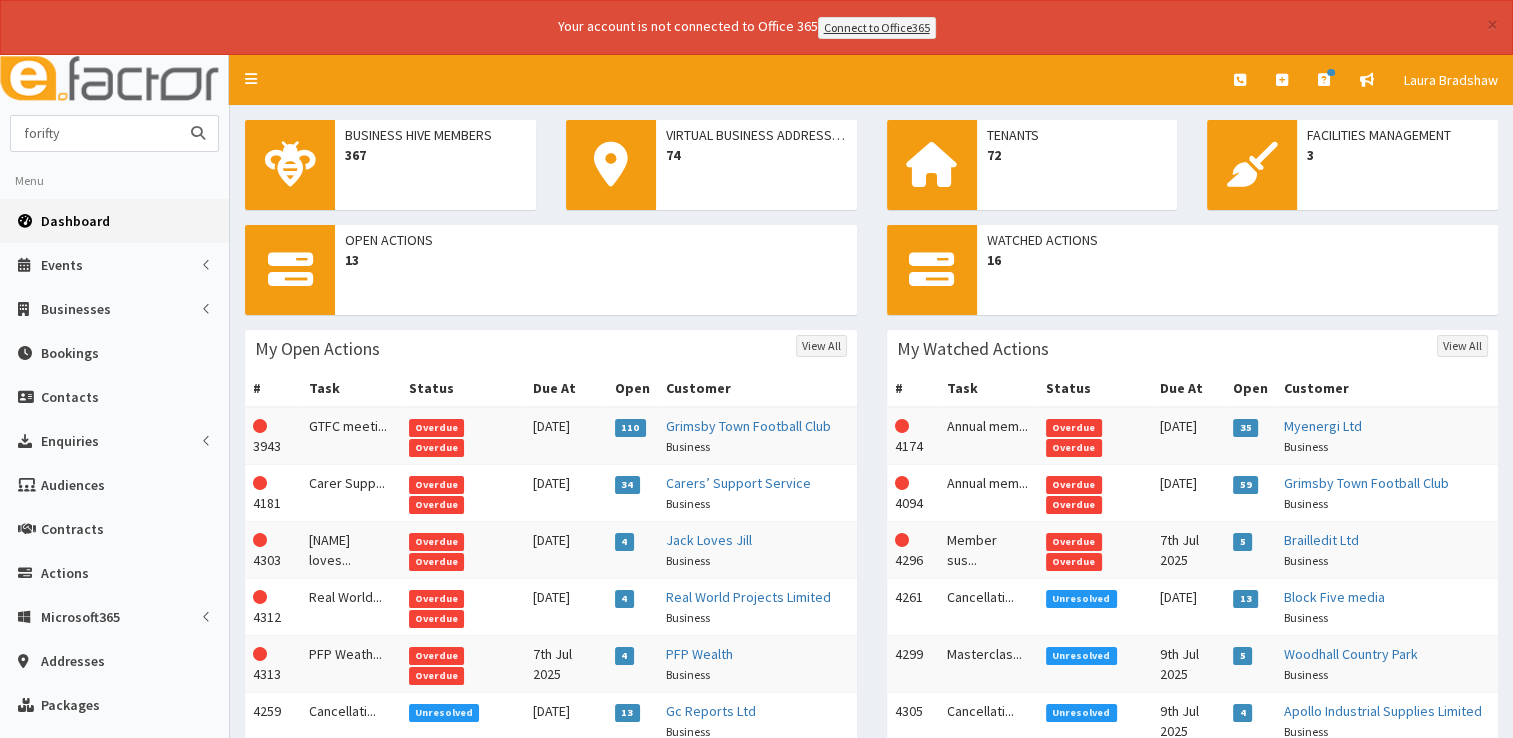 type on "forifty" 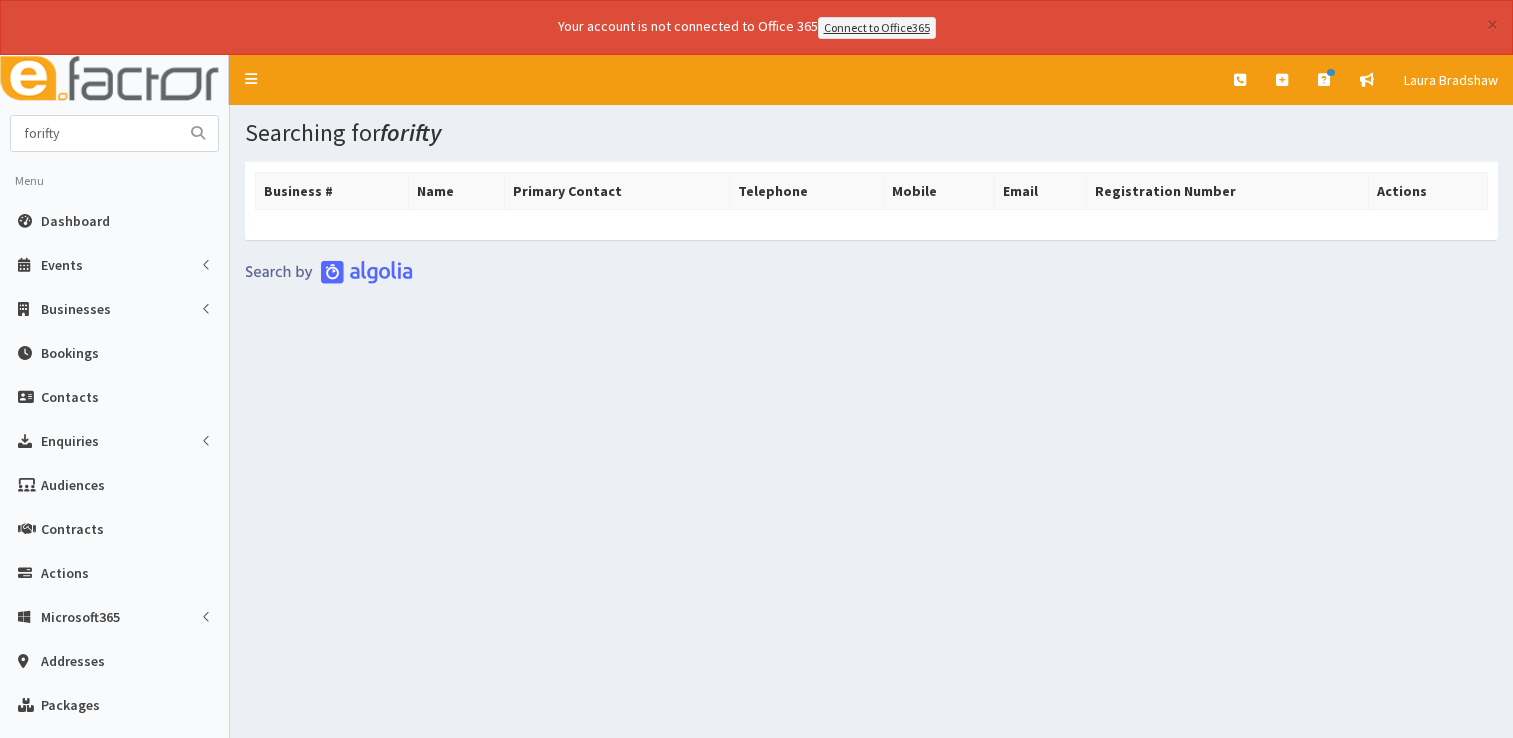 scroll, scrollTop: 0, scrollLeft: 0, axis: both 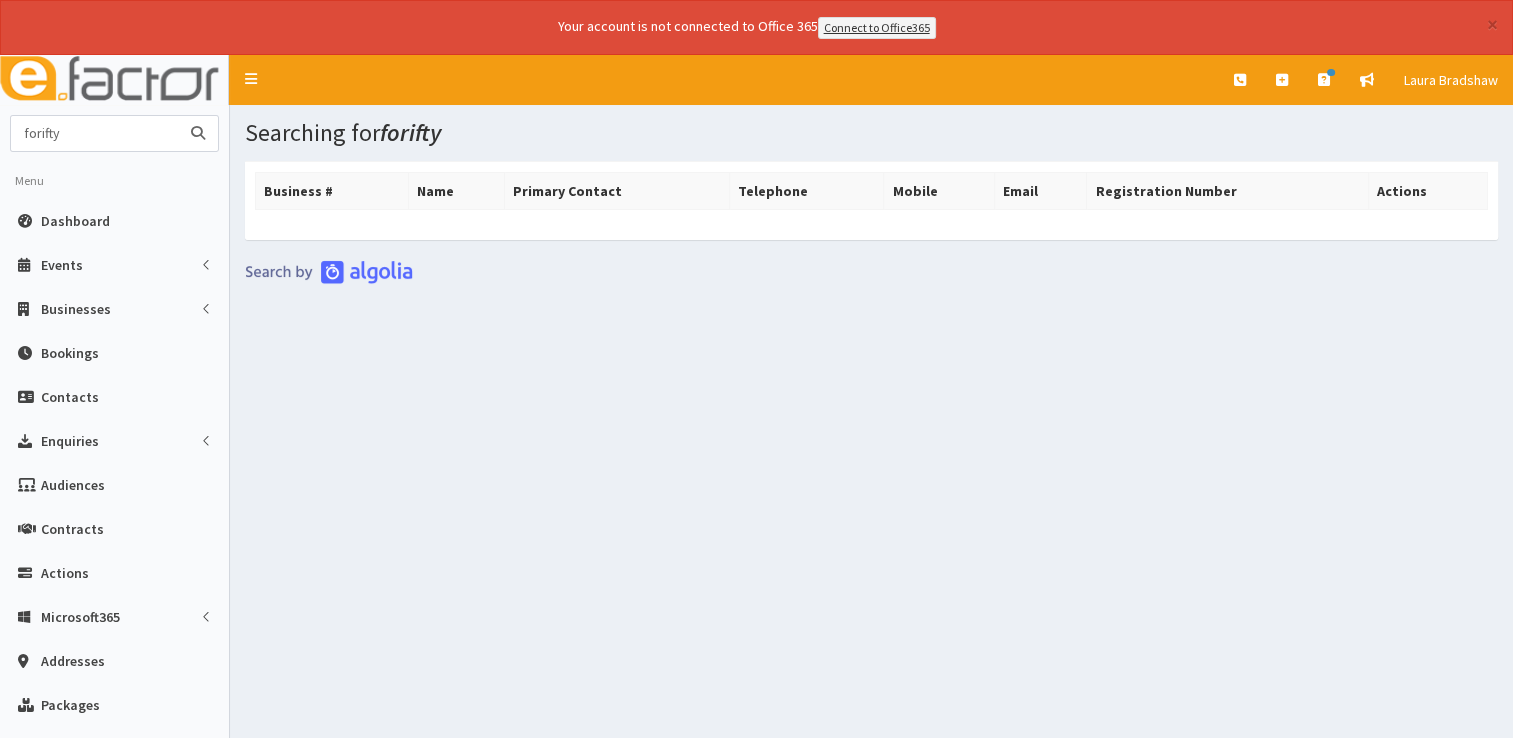 click on "forifty" at bounding box center [95, 133] 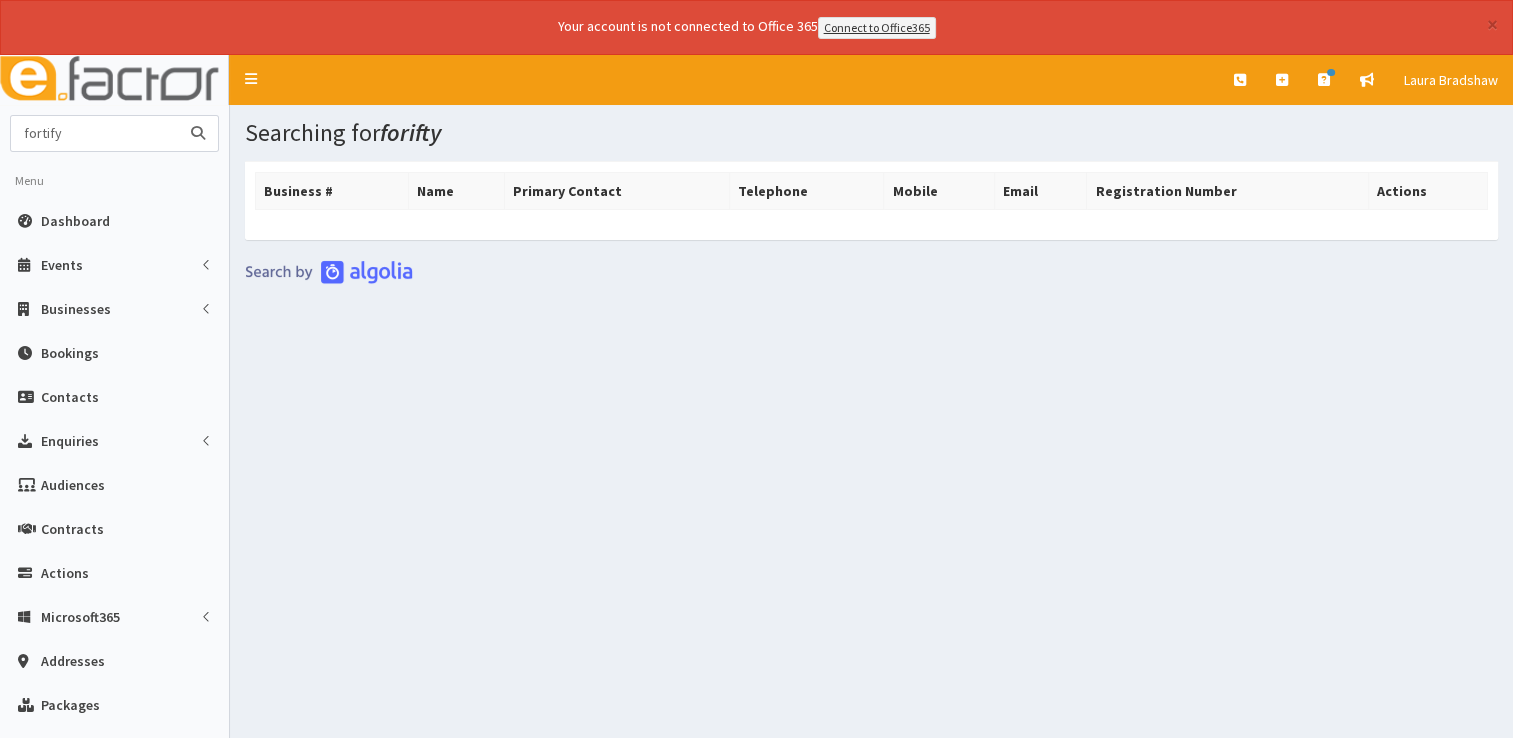 type on "fortify" 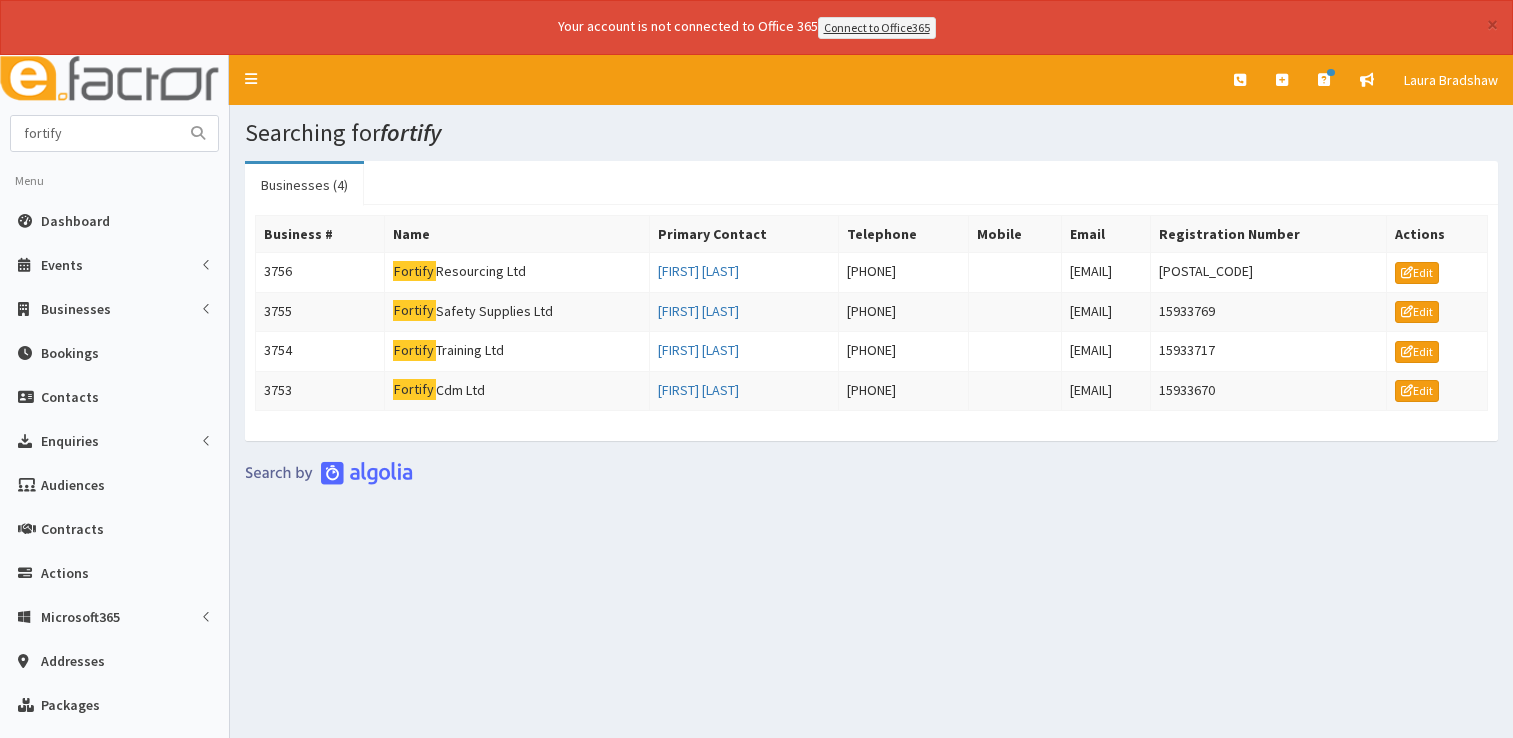 scroll, scrollTop: 0, scrollLeft: 0, axis: both 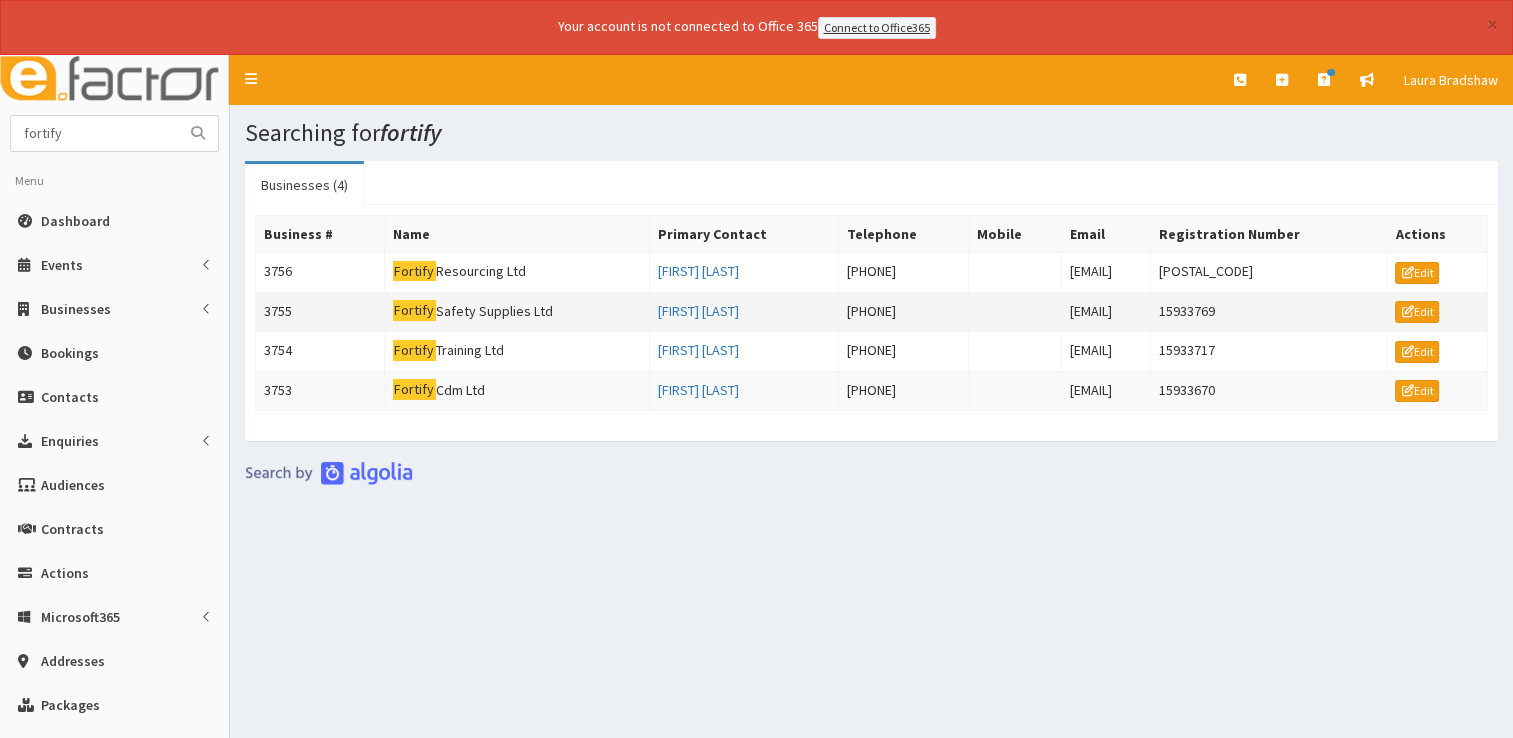 click on "Fortify  Safety Supplies Ltd" at bounding box center [516, 312] 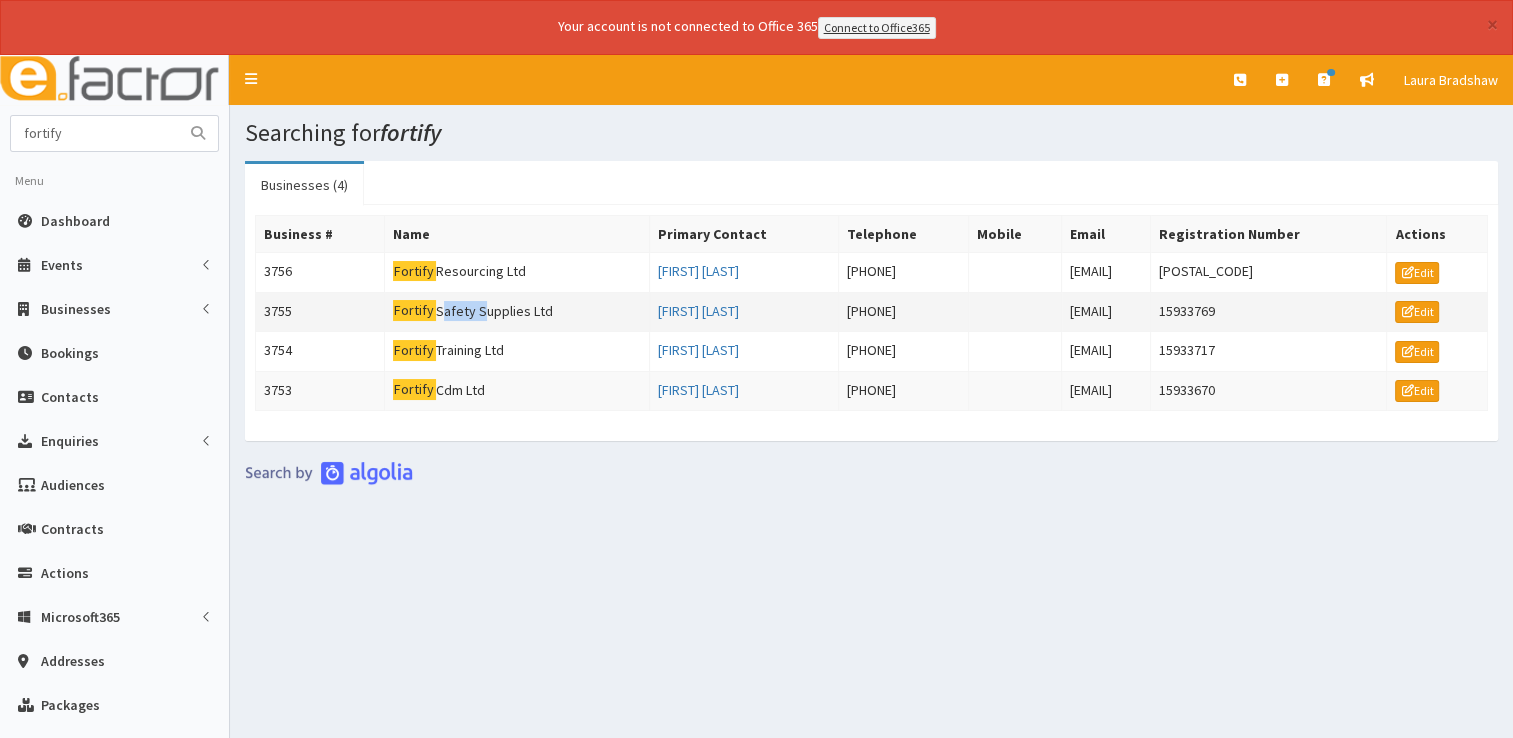 click on "Fortify  Safety Supplies Ltd" at bounding box center (516, 312) 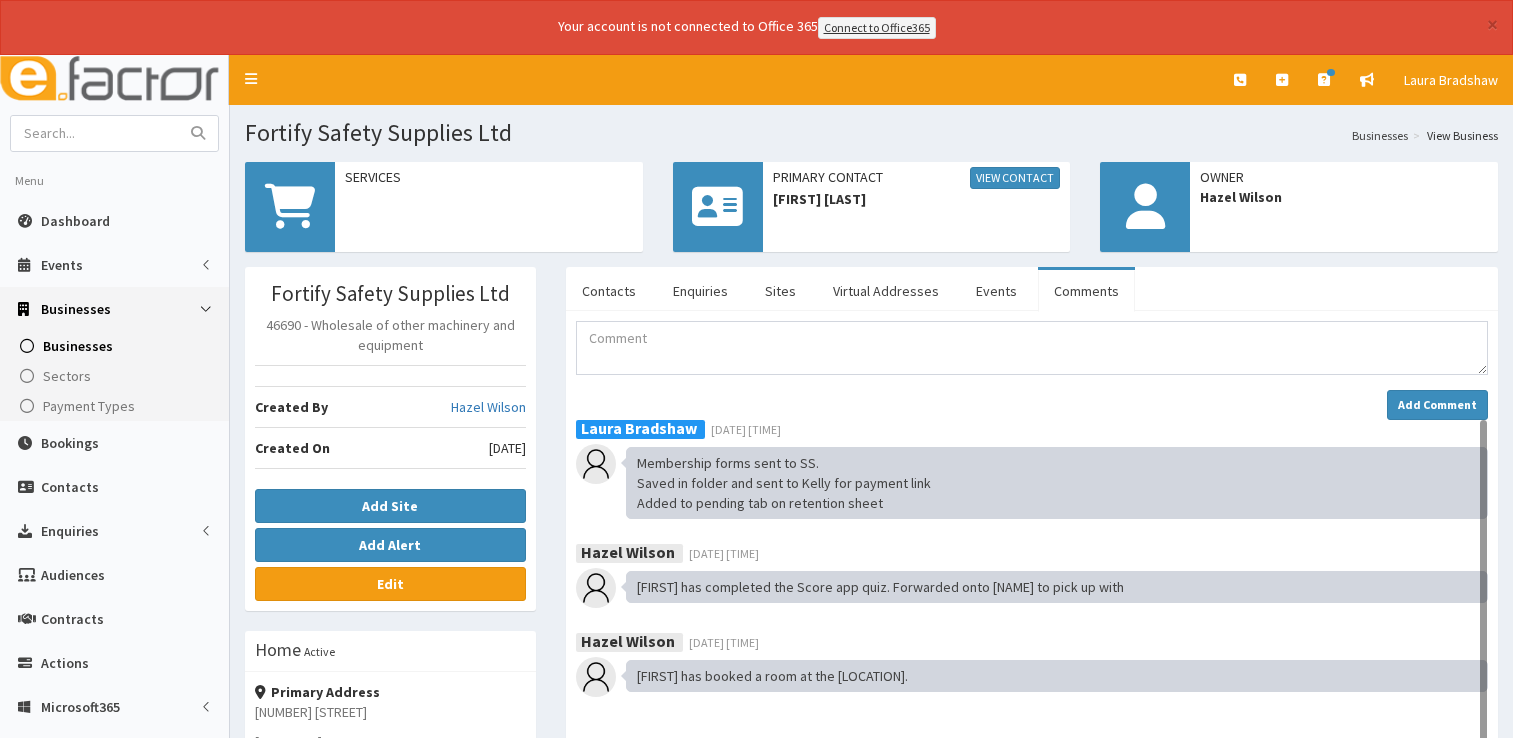 scroll, scrollTop: 0, scrollLeft: 0, axis: both 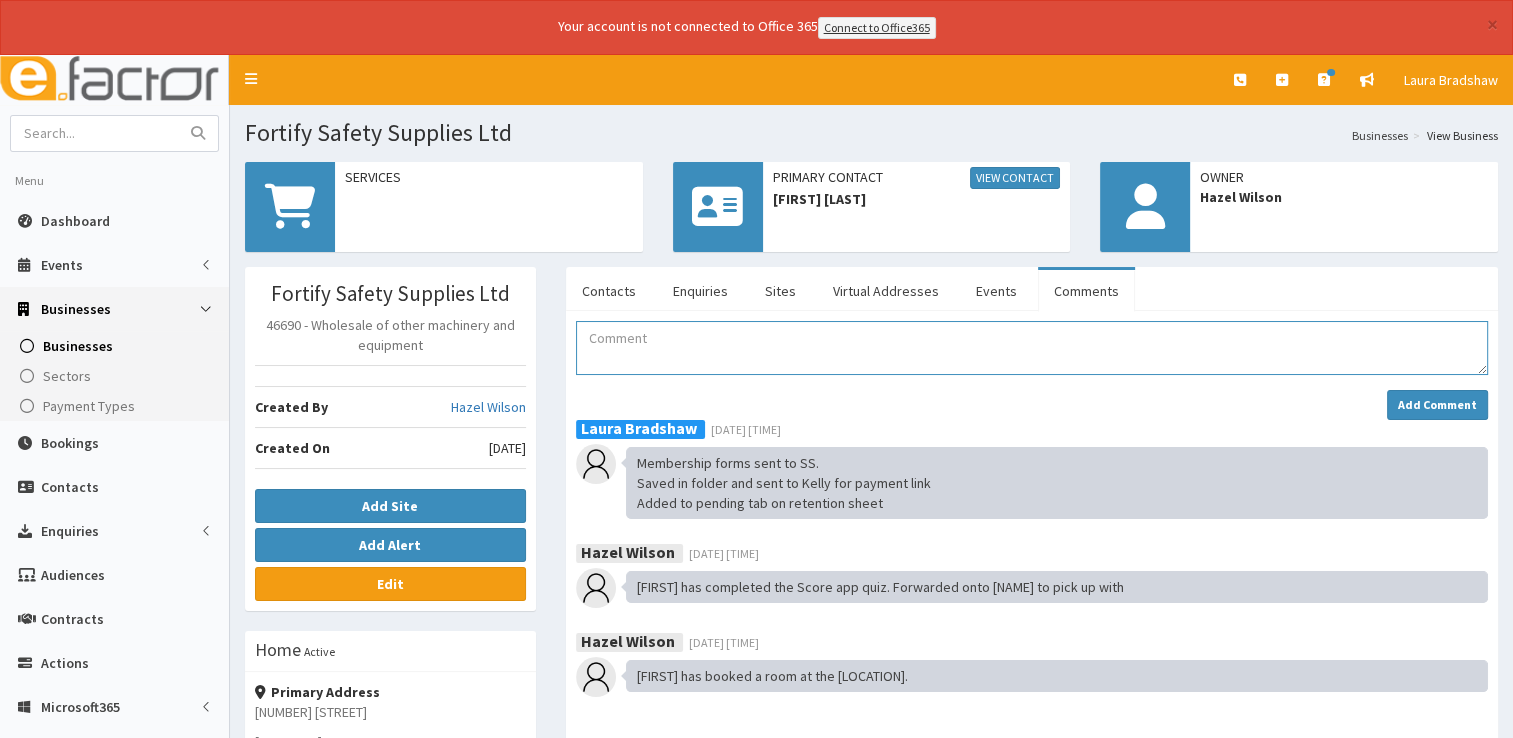 click at bounding box center [1032, 348] 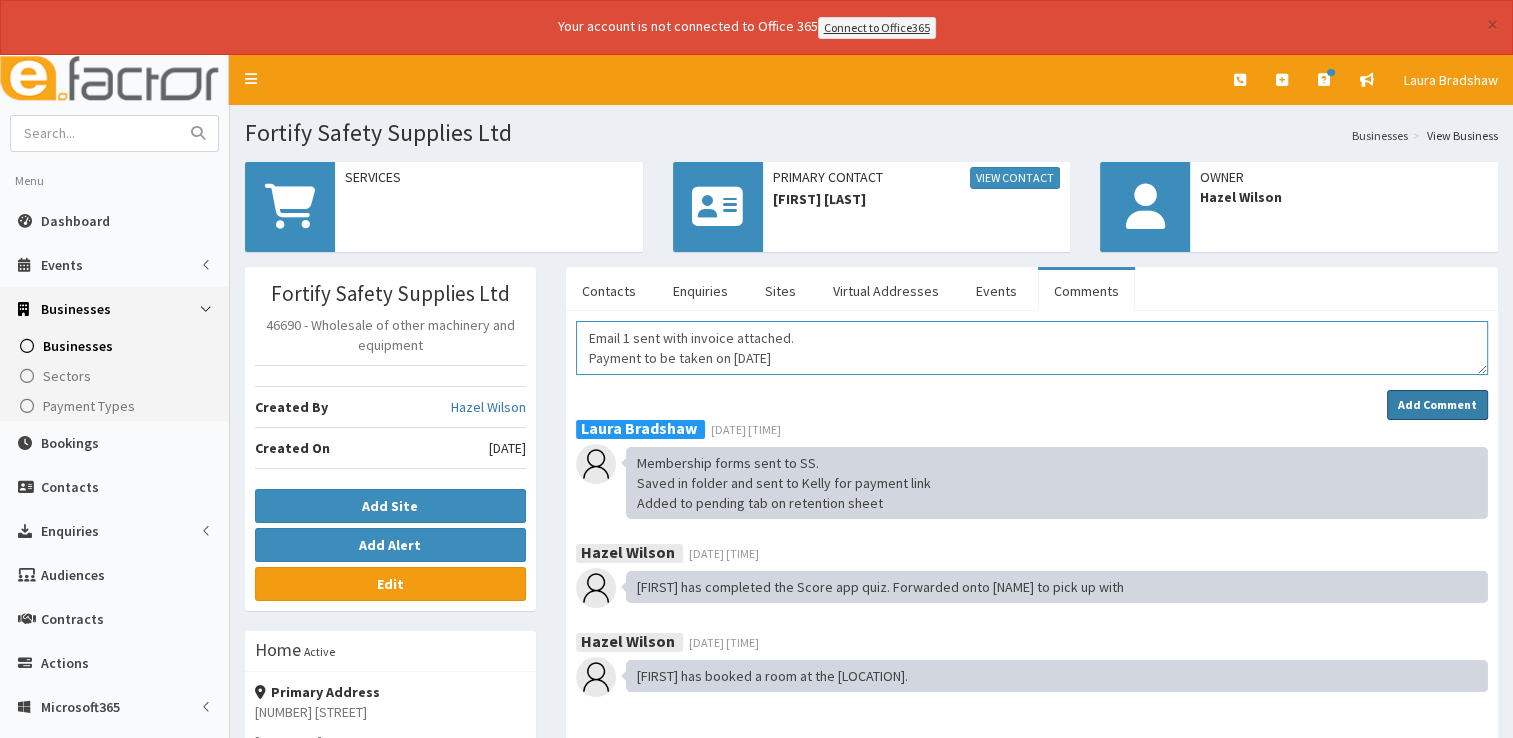 type on "Email 1 sent with invoice attached.
Payment to be taken on [DATE]" 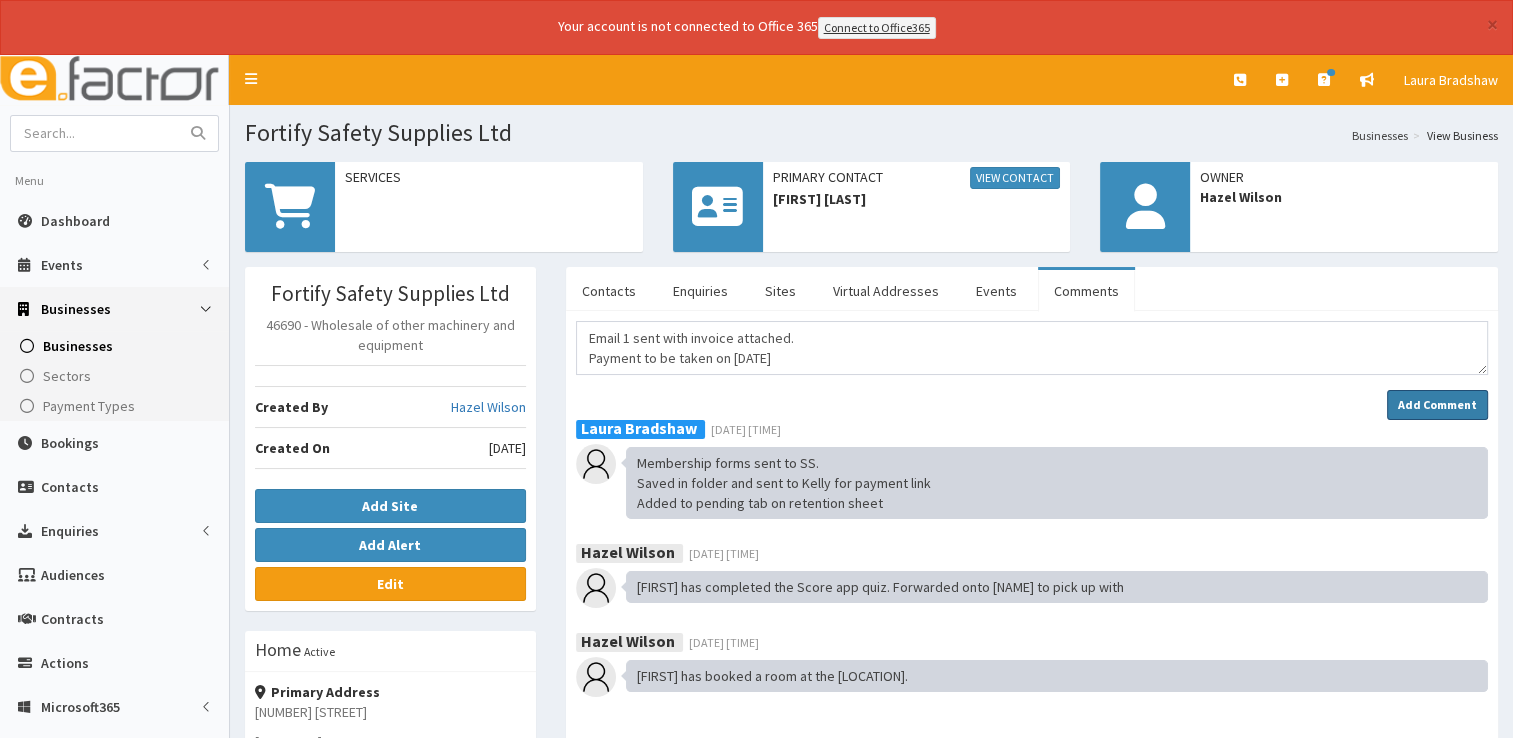 click on "Add Comment" at bounding box center [1437, 404] 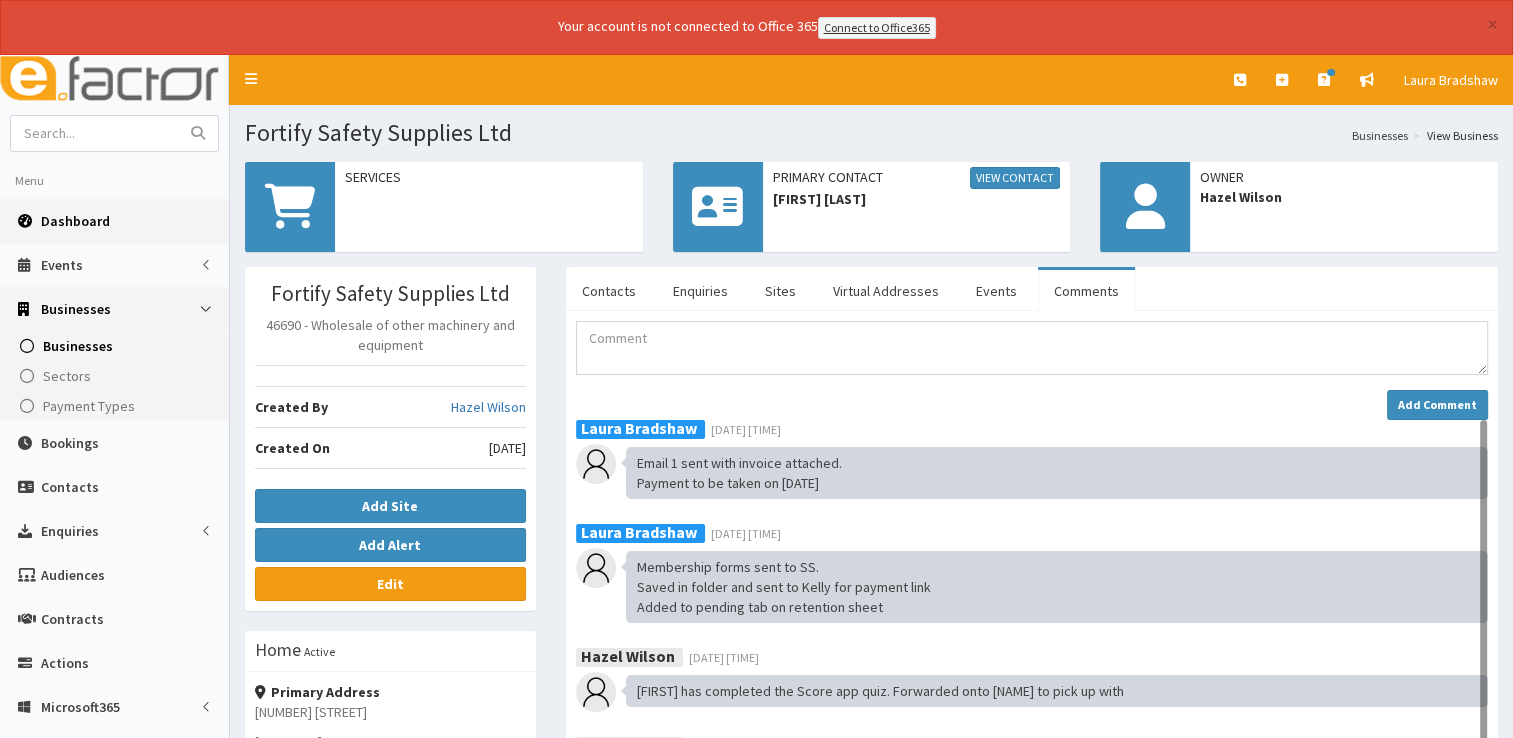 click on "Dashboard" at bounding box center [75, 221] 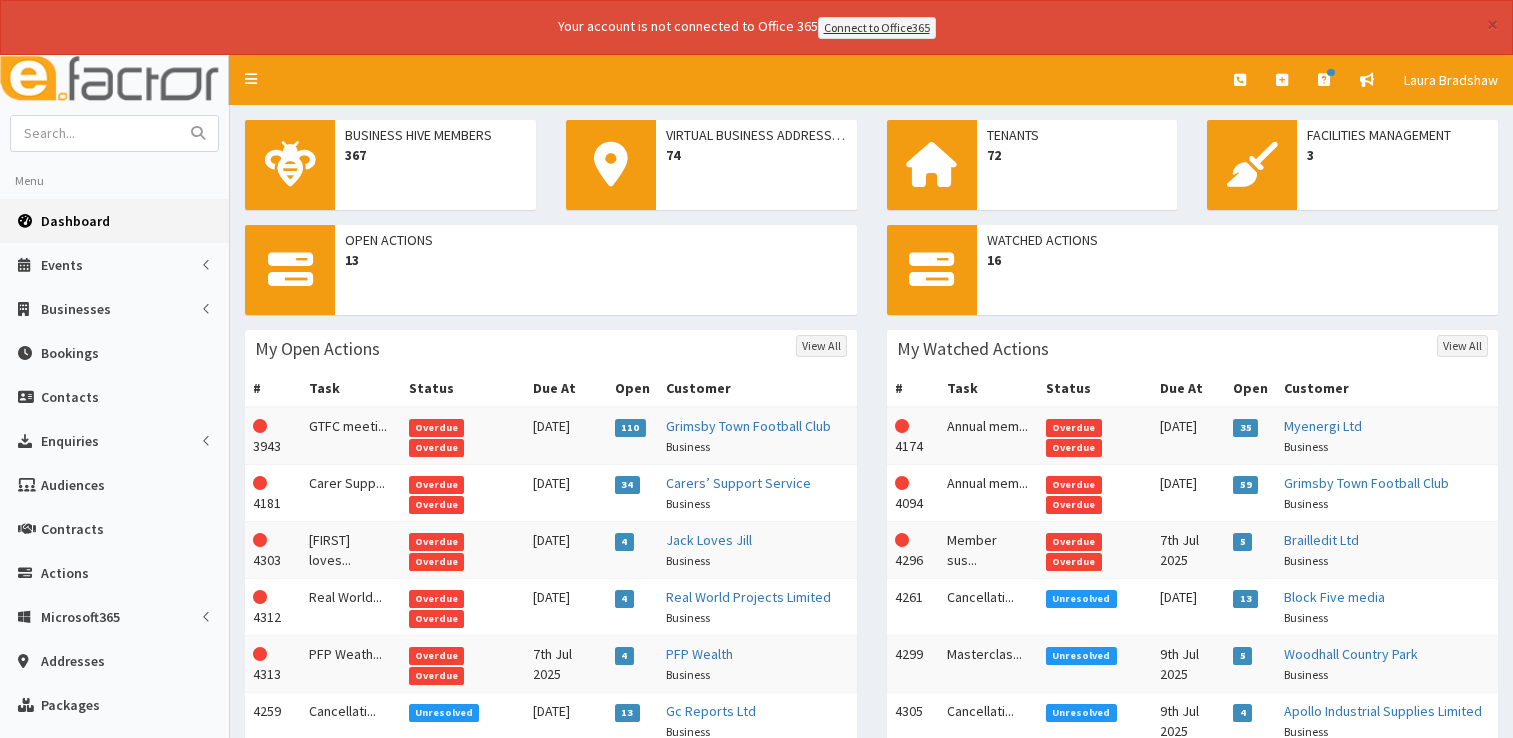 scroll, scrollTop: 0, scrollLeft: 0, axis: both 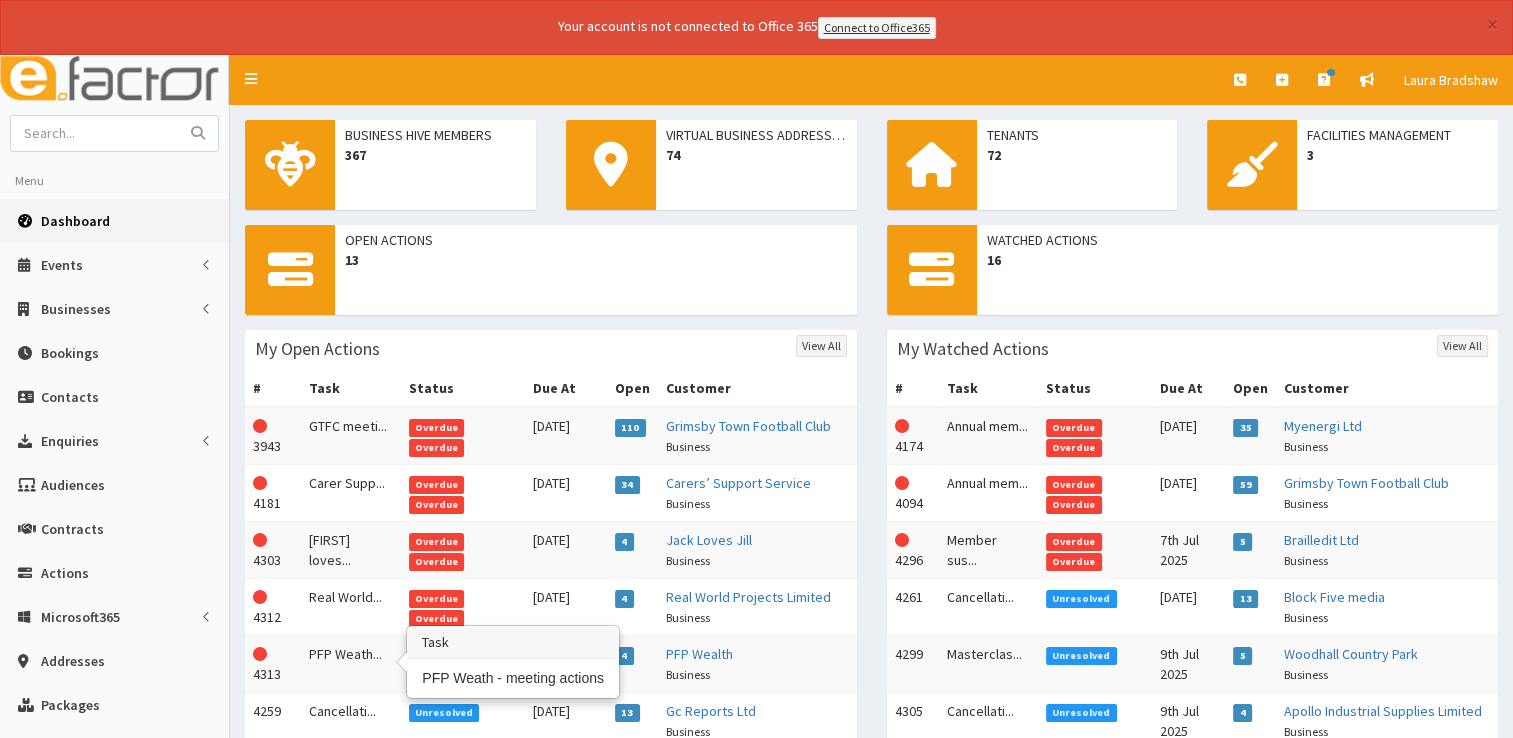 click on "PFP Weath..." at bounding box center (351, 663) 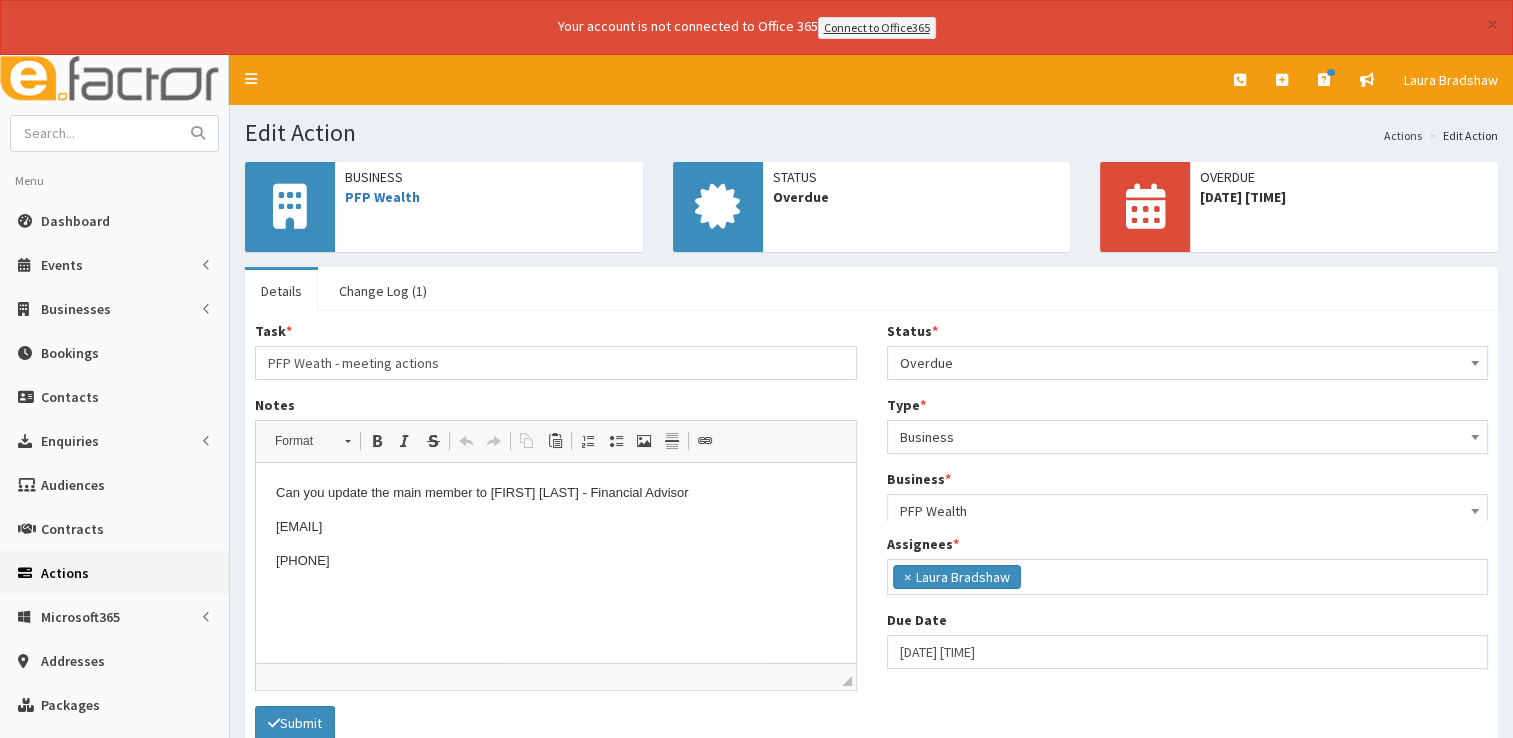 scroll, scrollTop: 0, scrollLeft: 0, axis: both 